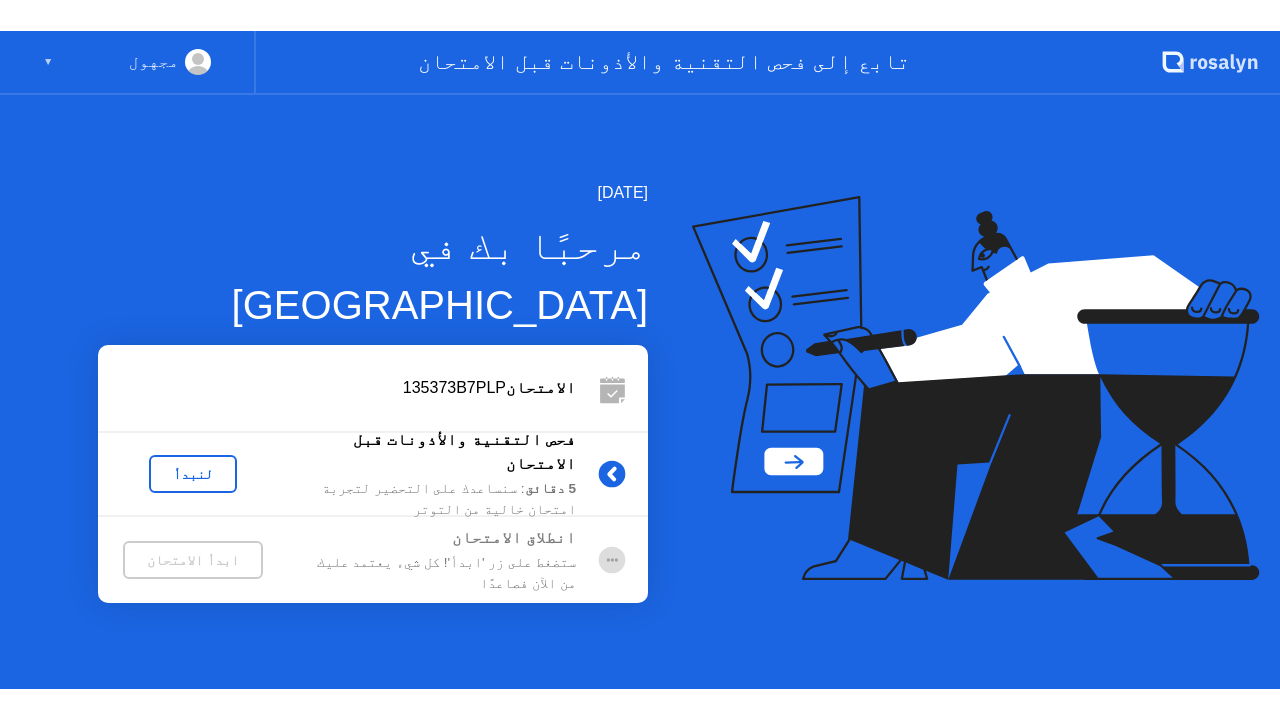 scroll, scrollTop: 0, scrollLeft: 0, axis: both 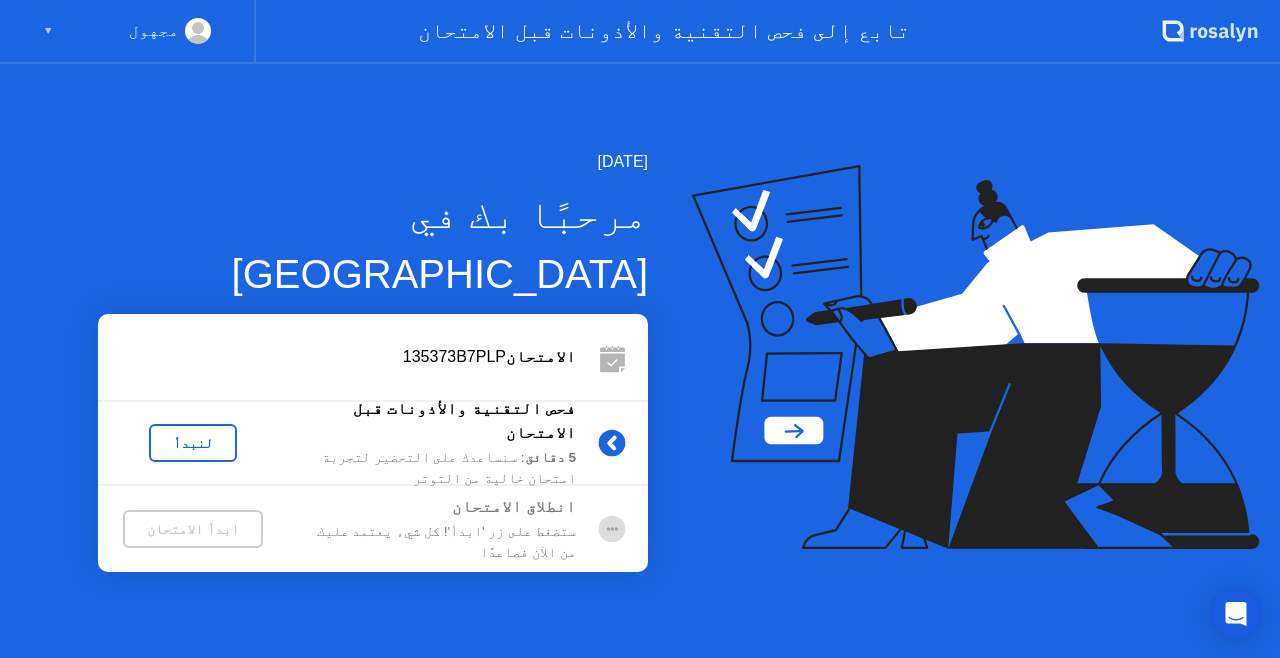 click 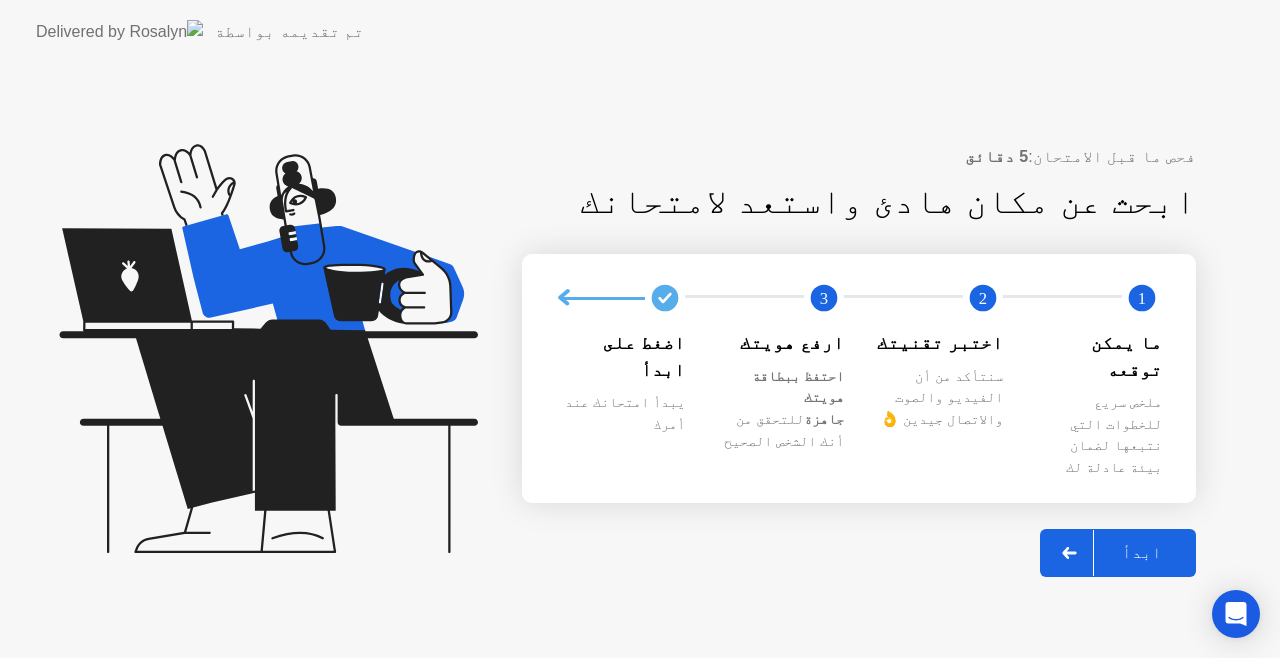 click 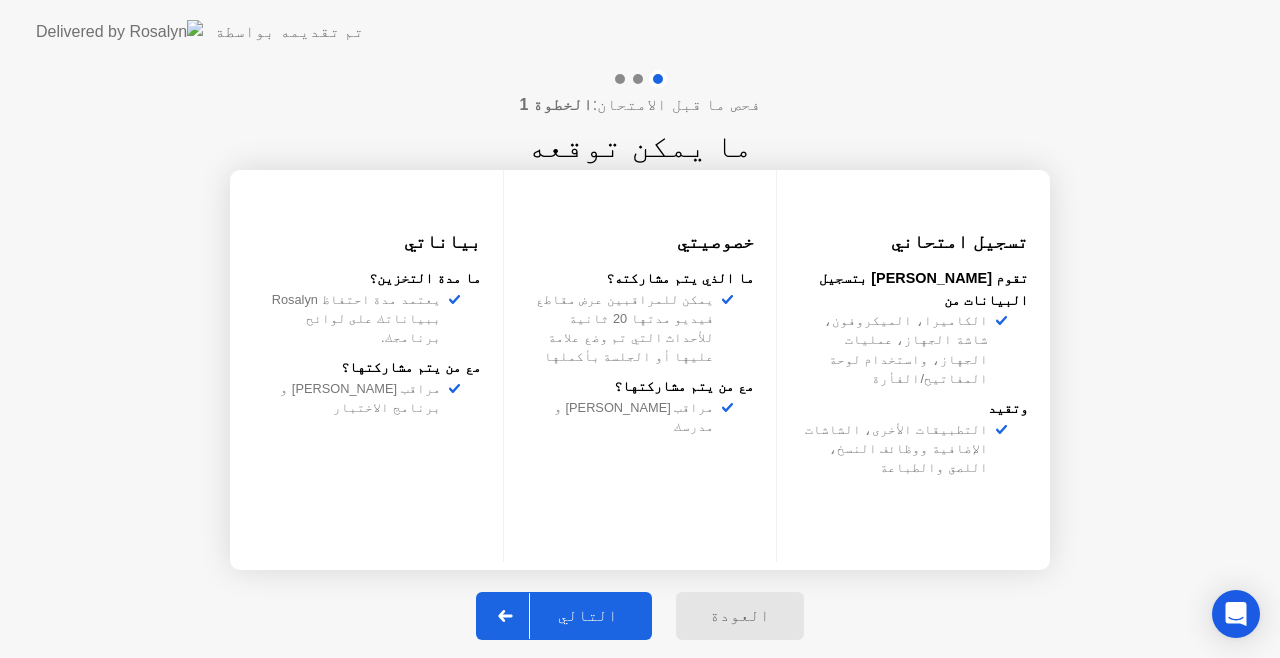 click on "التالي" 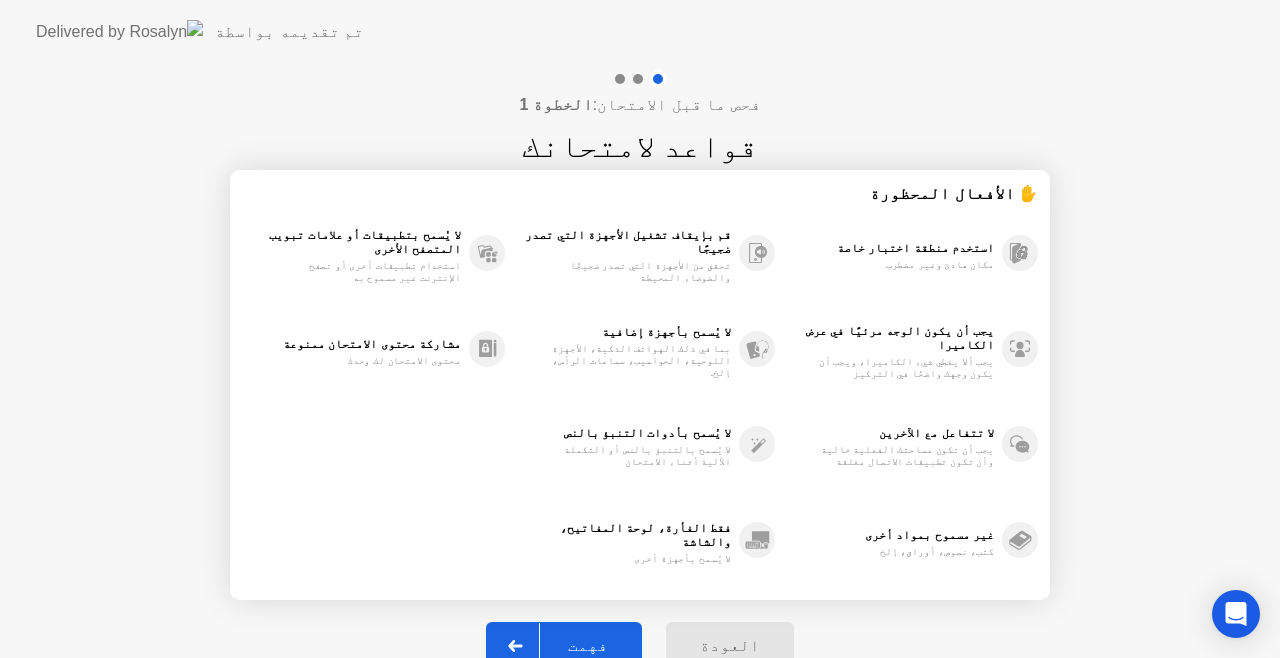 click on "فهمت" 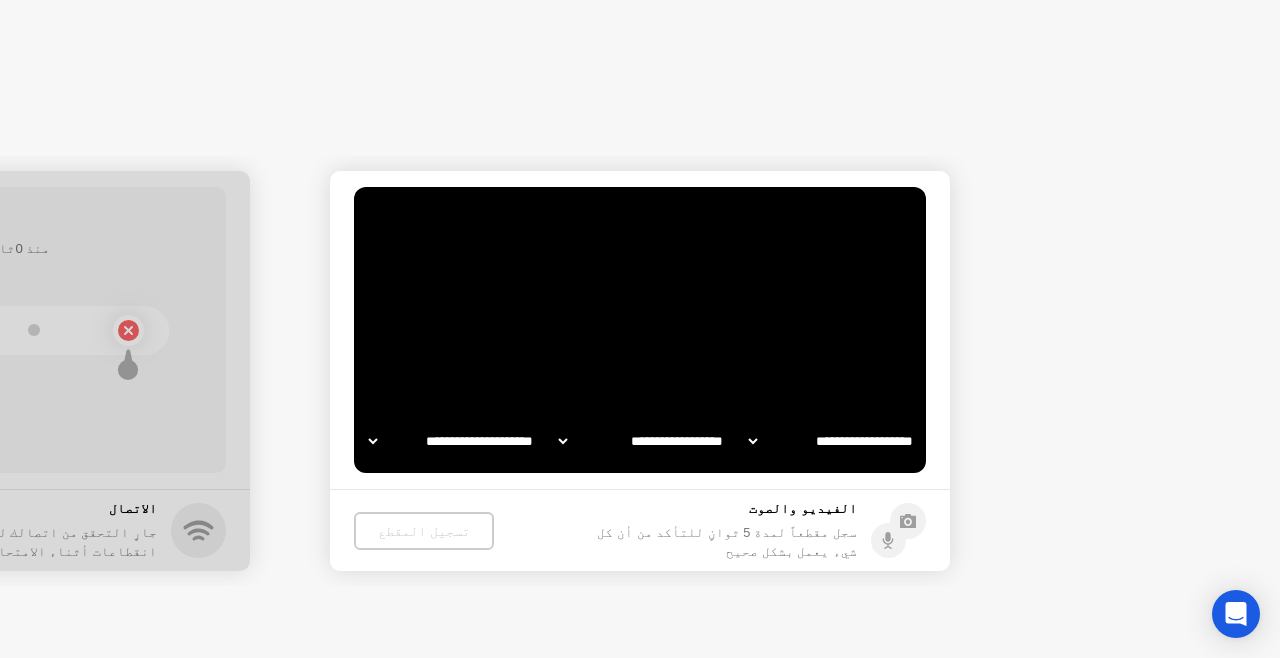 select on "**********" 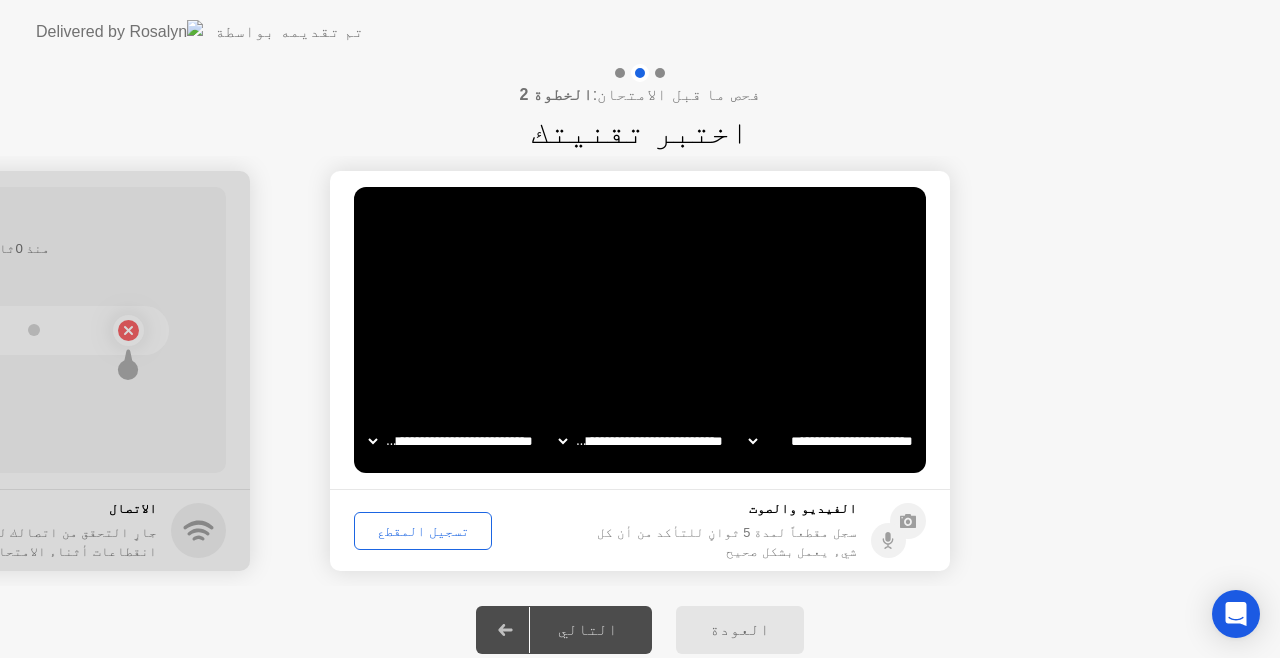 click on "تسجيل المقطع" 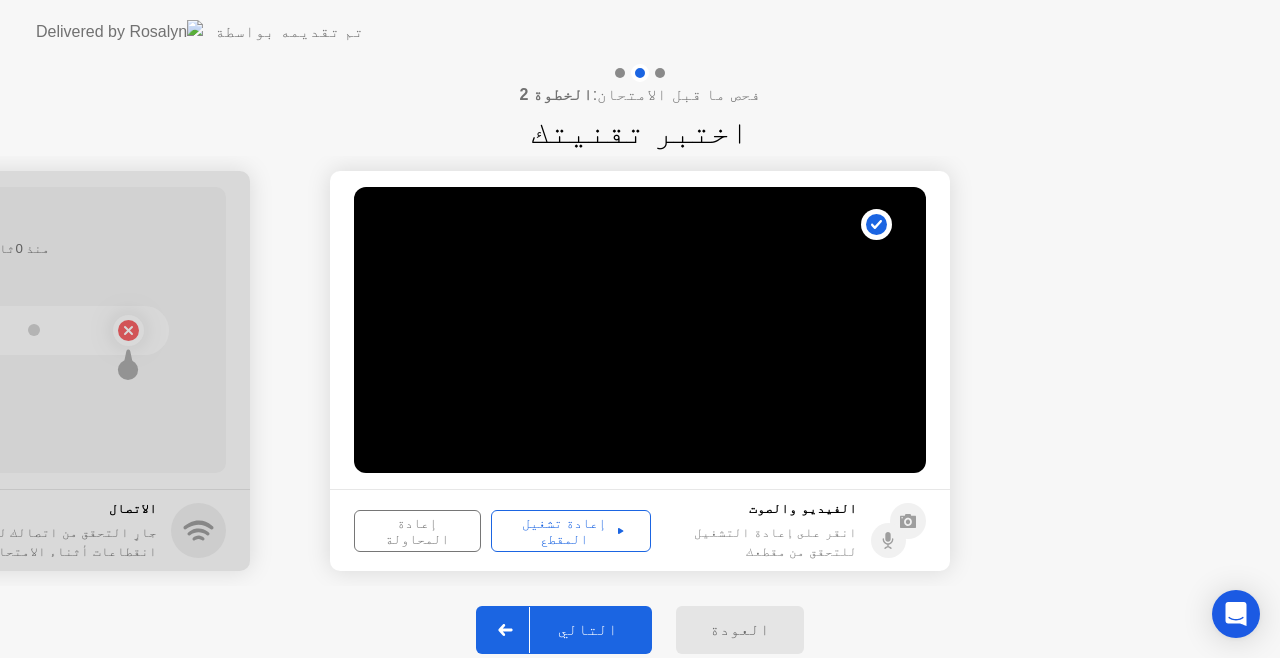 click 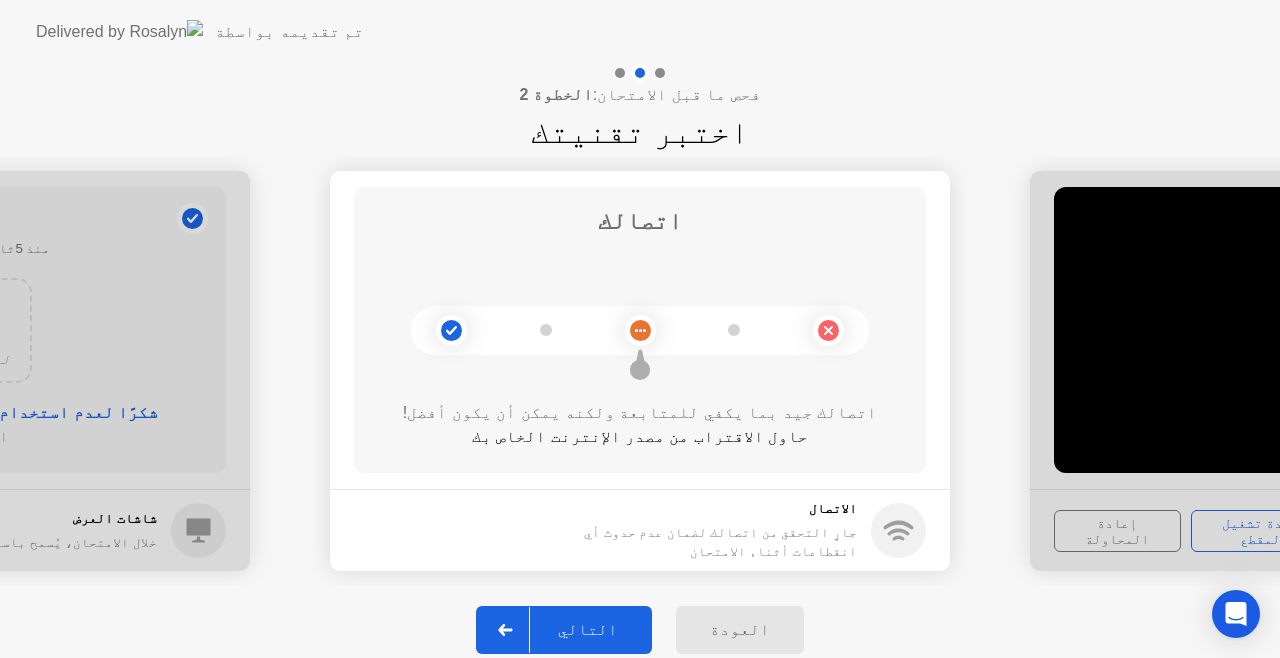 click 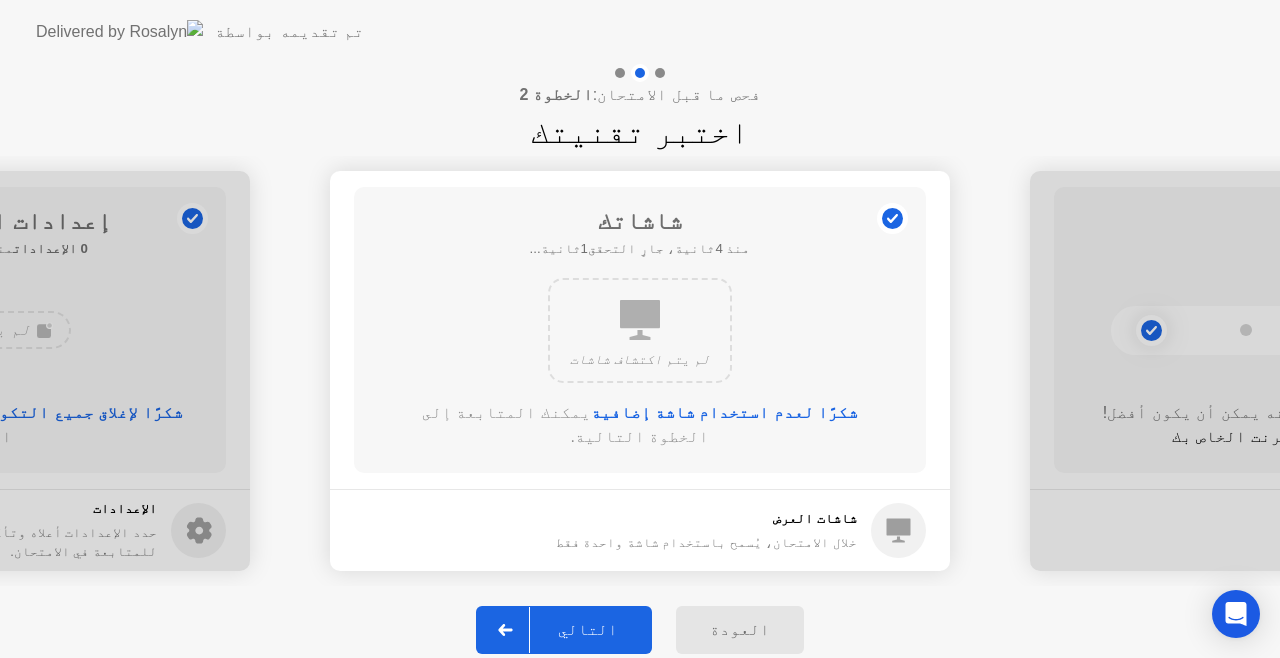 click 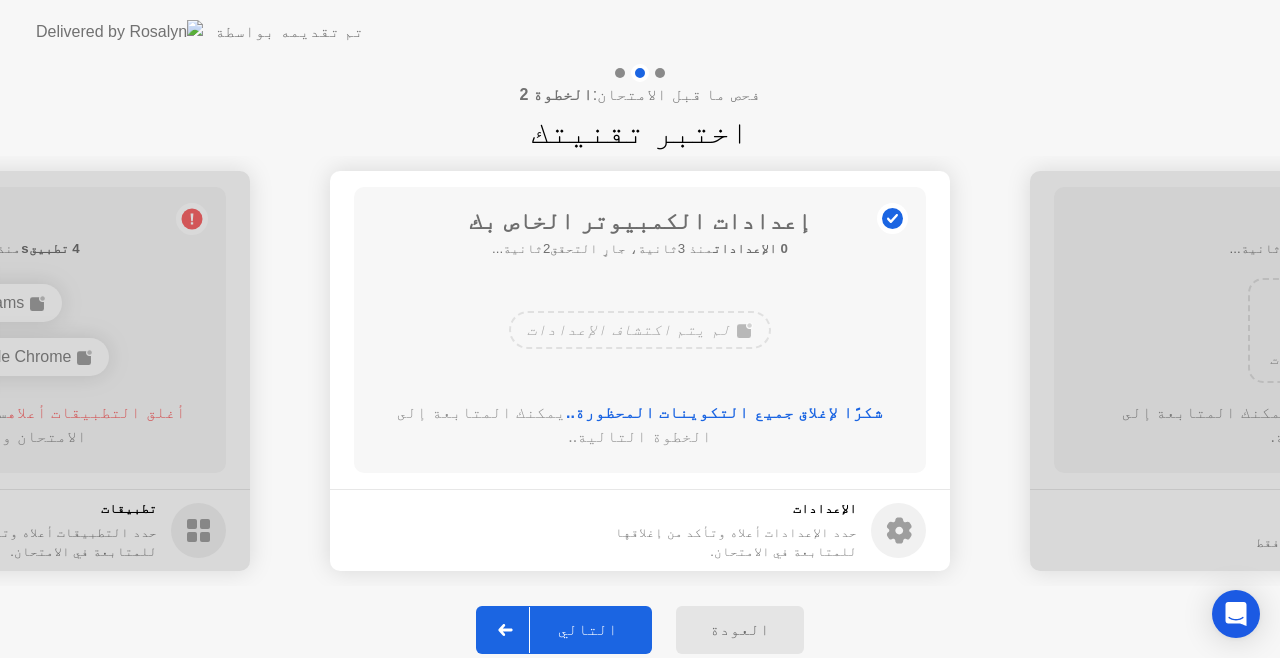 click 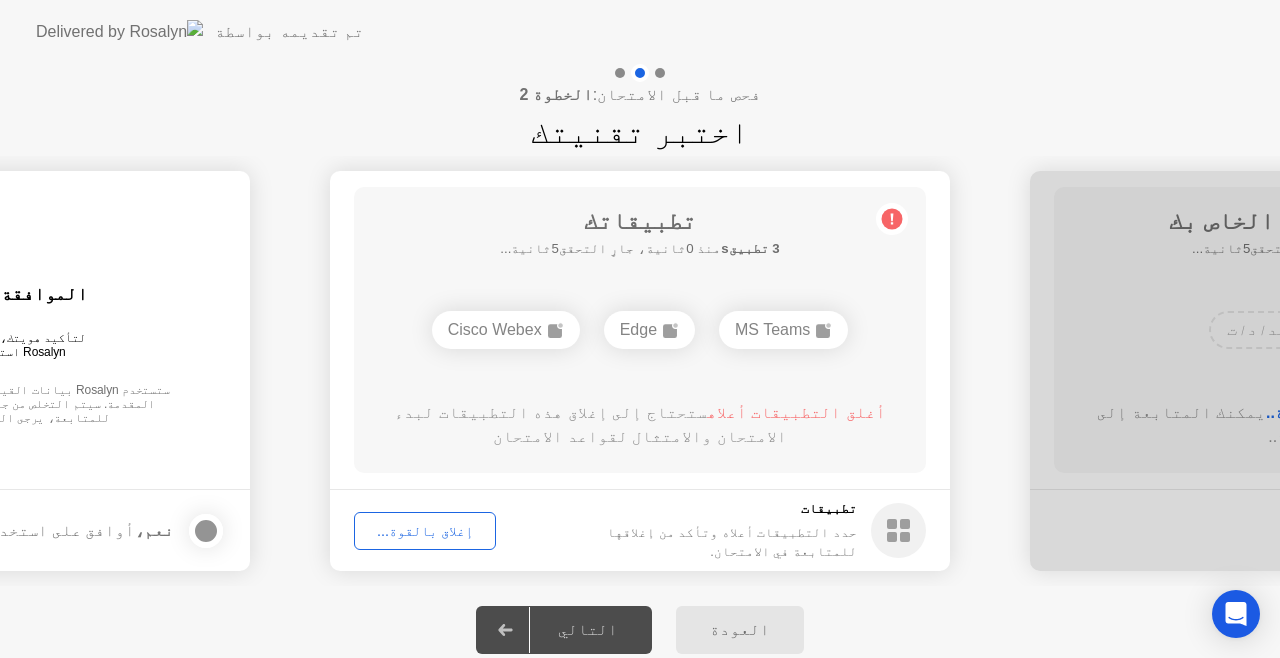click on "إغلاق بالقوة..." 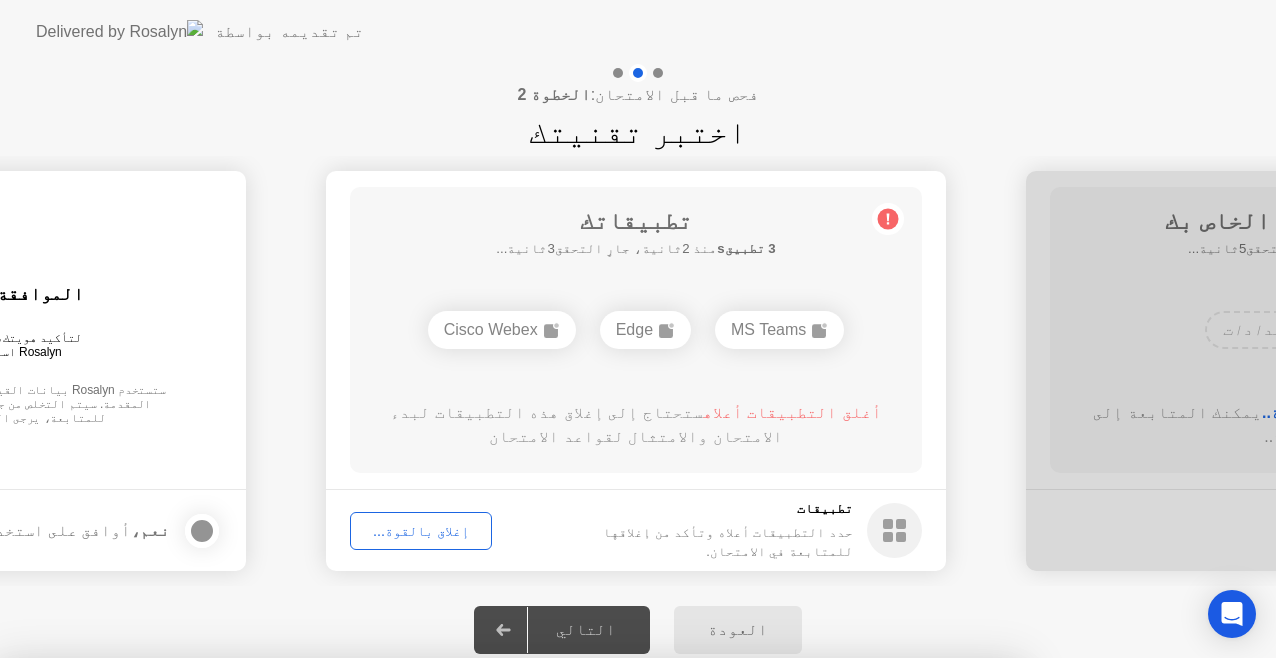 click on "تأكيد" at bounding box center [578, 934] 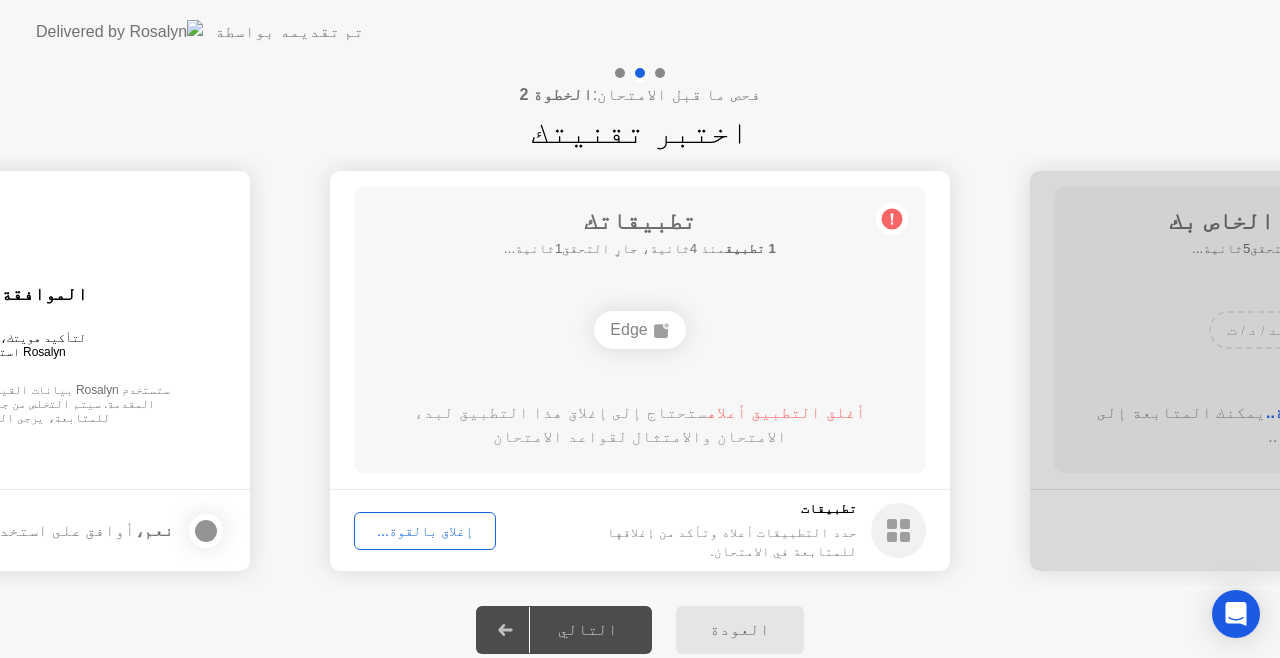 click on "إغلاق بالقوة..." 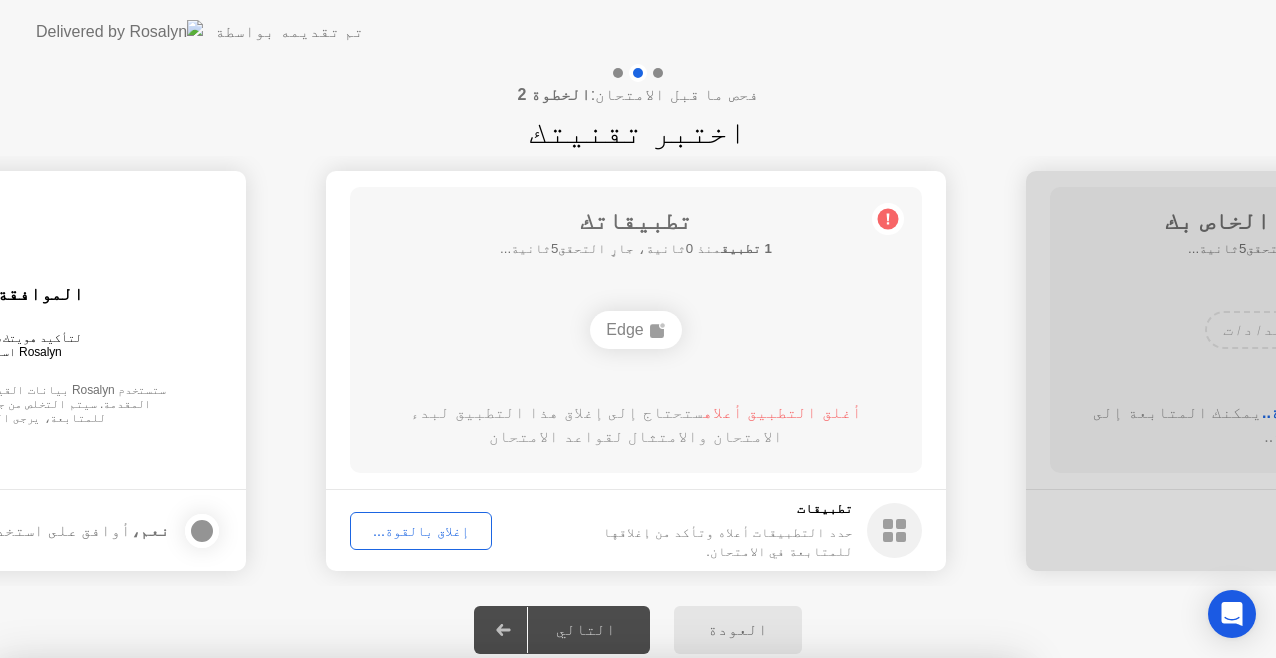 click on "تأكيد" at bounding box center [578, 934] 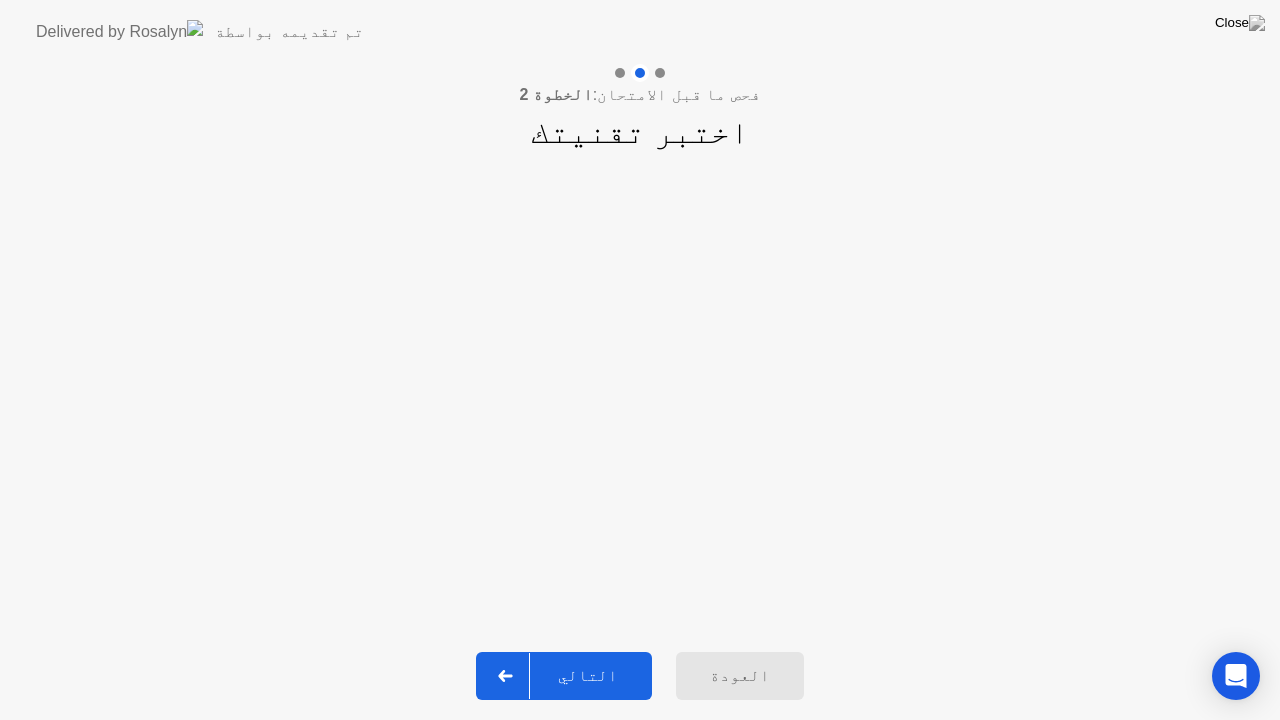 click on "التالي" 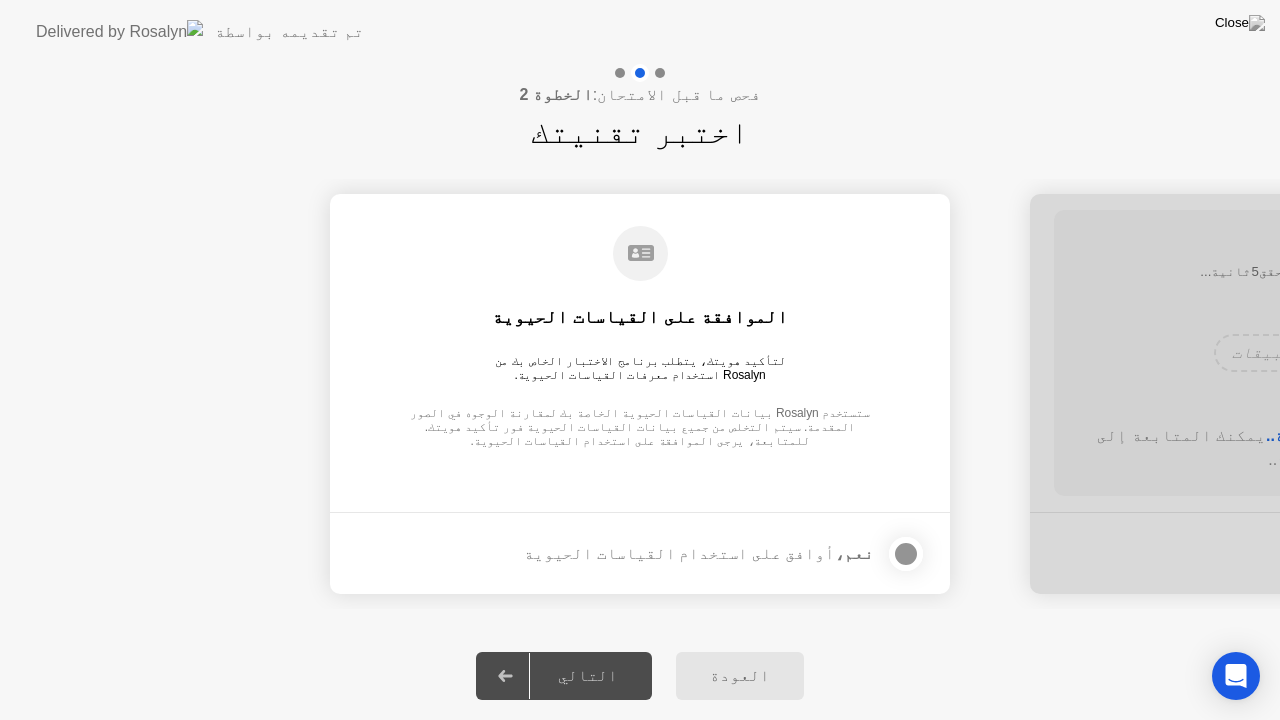 click 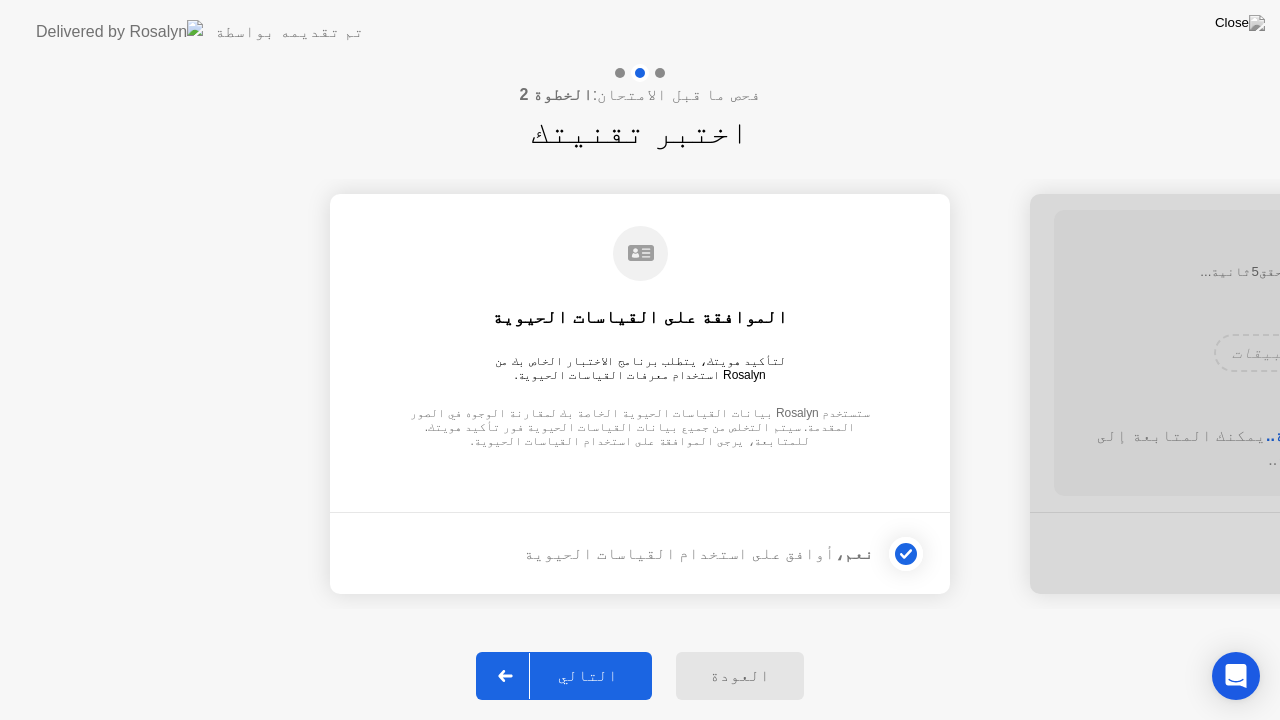 click 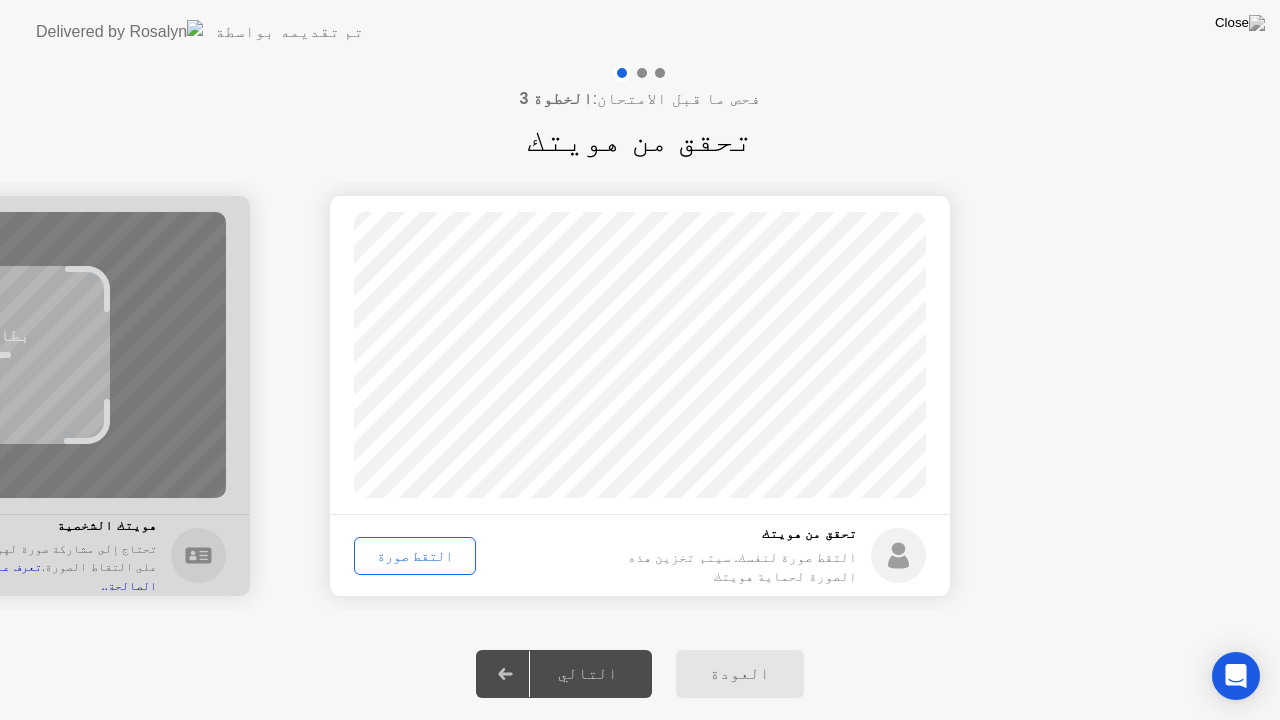 click on "التقط صورة" 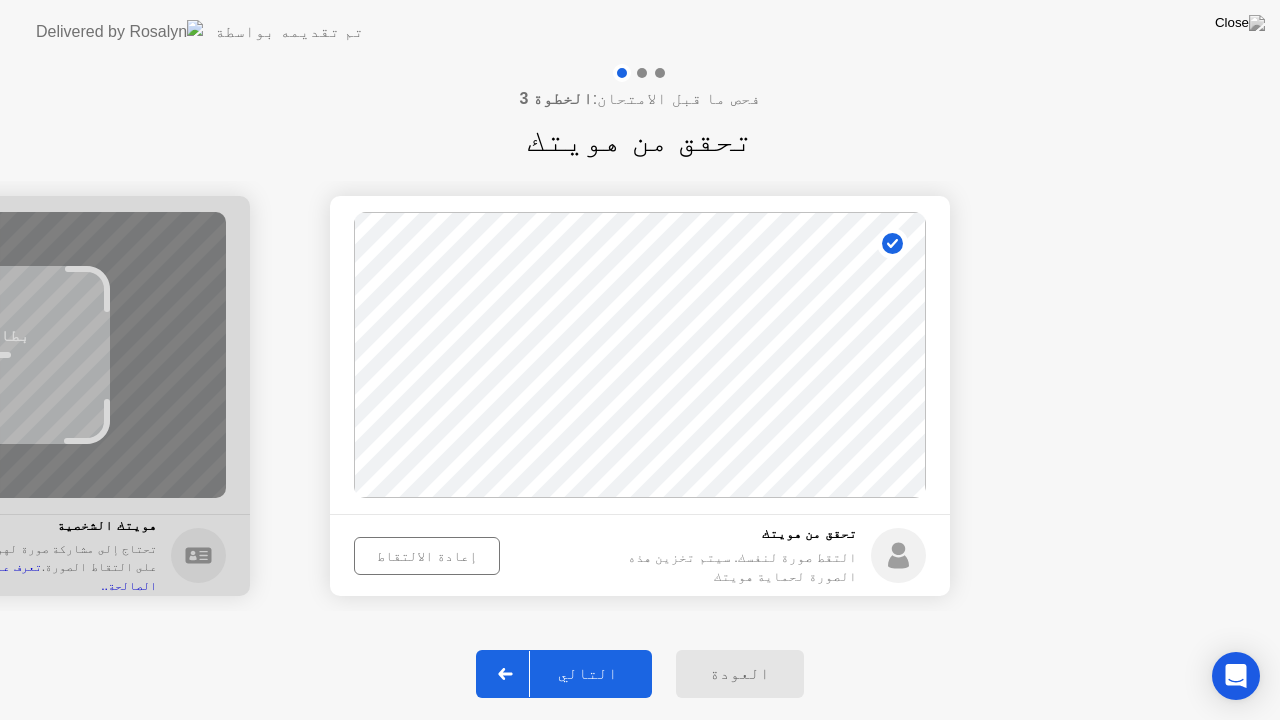 click 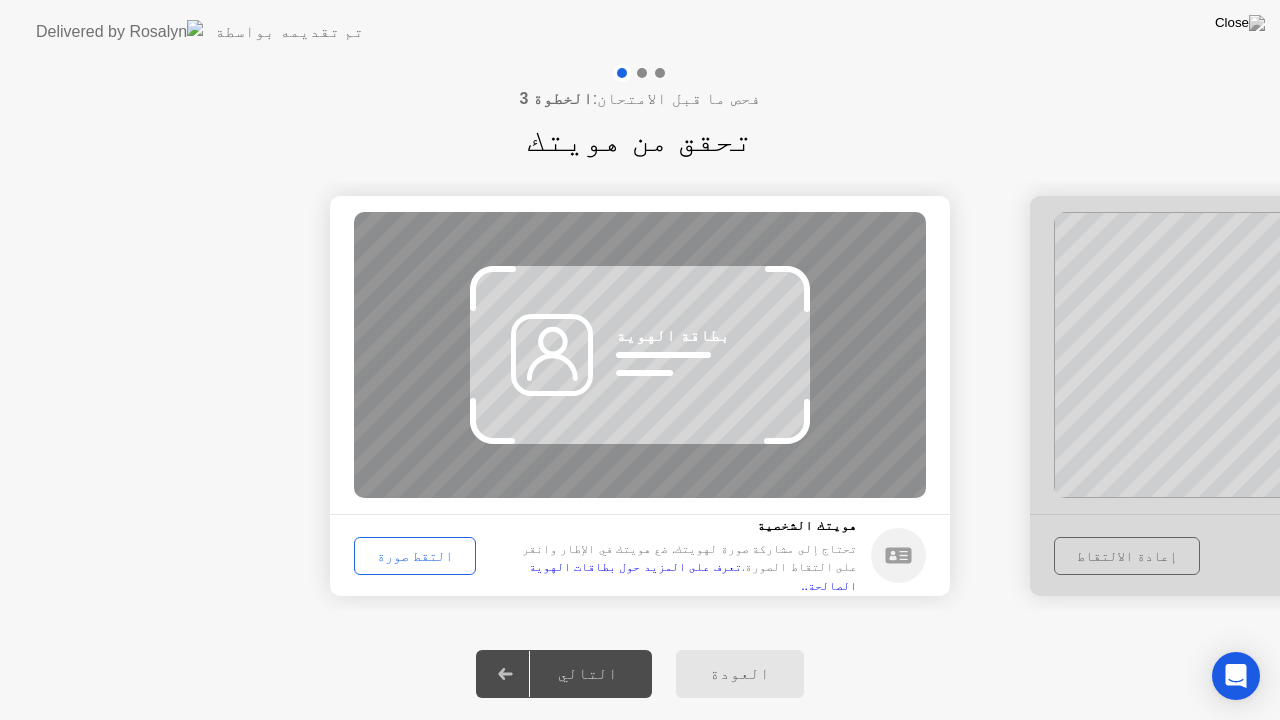 click on "التقط صورة" 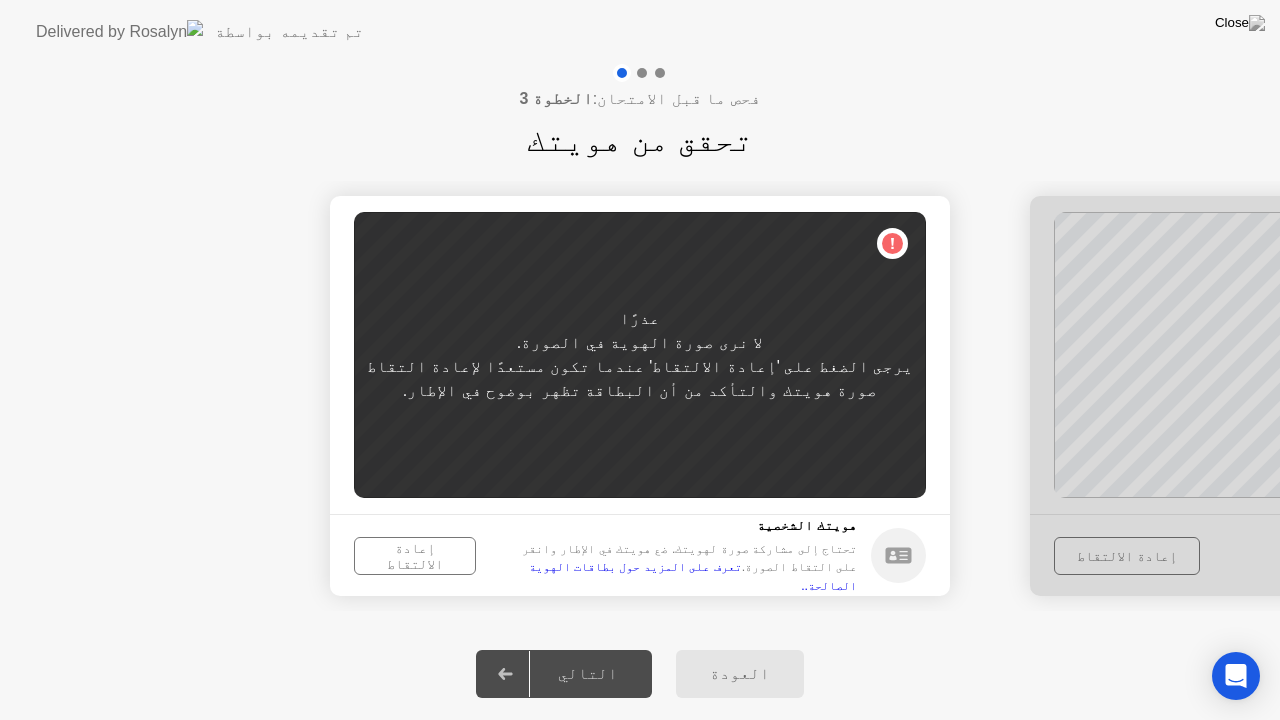 click on "إعادة الالتقاط" 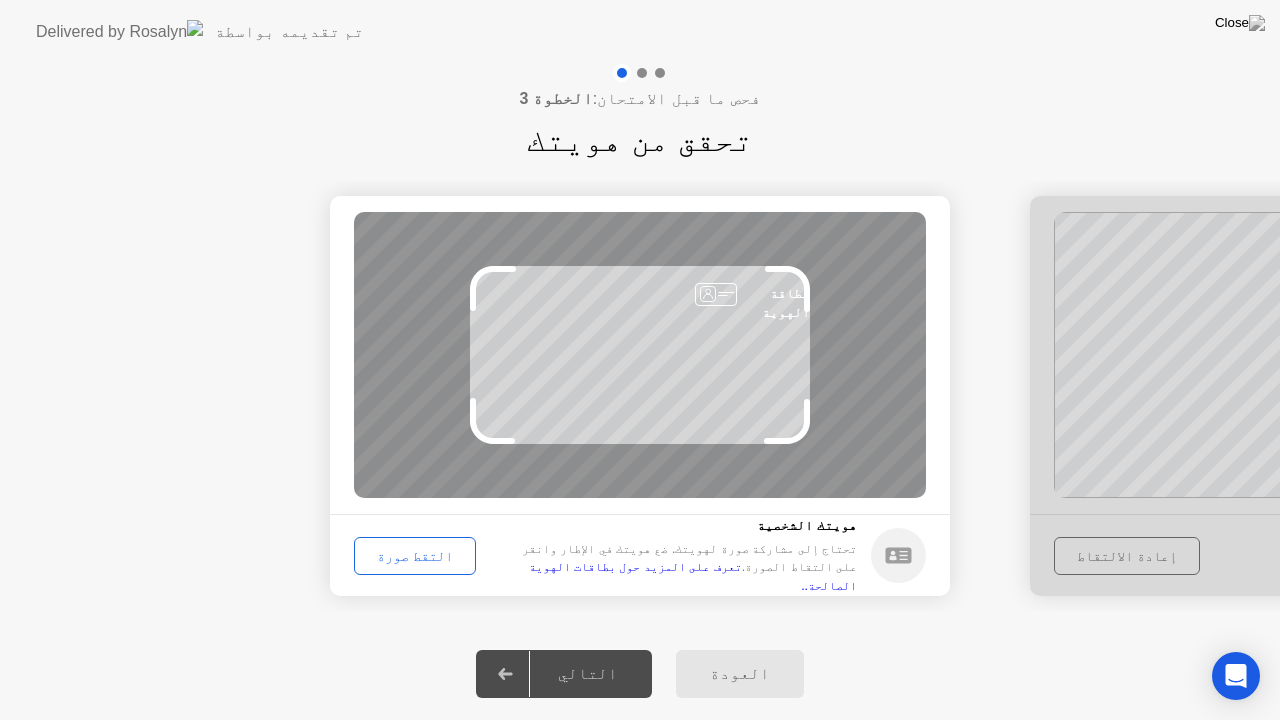click on "التقط صورة" 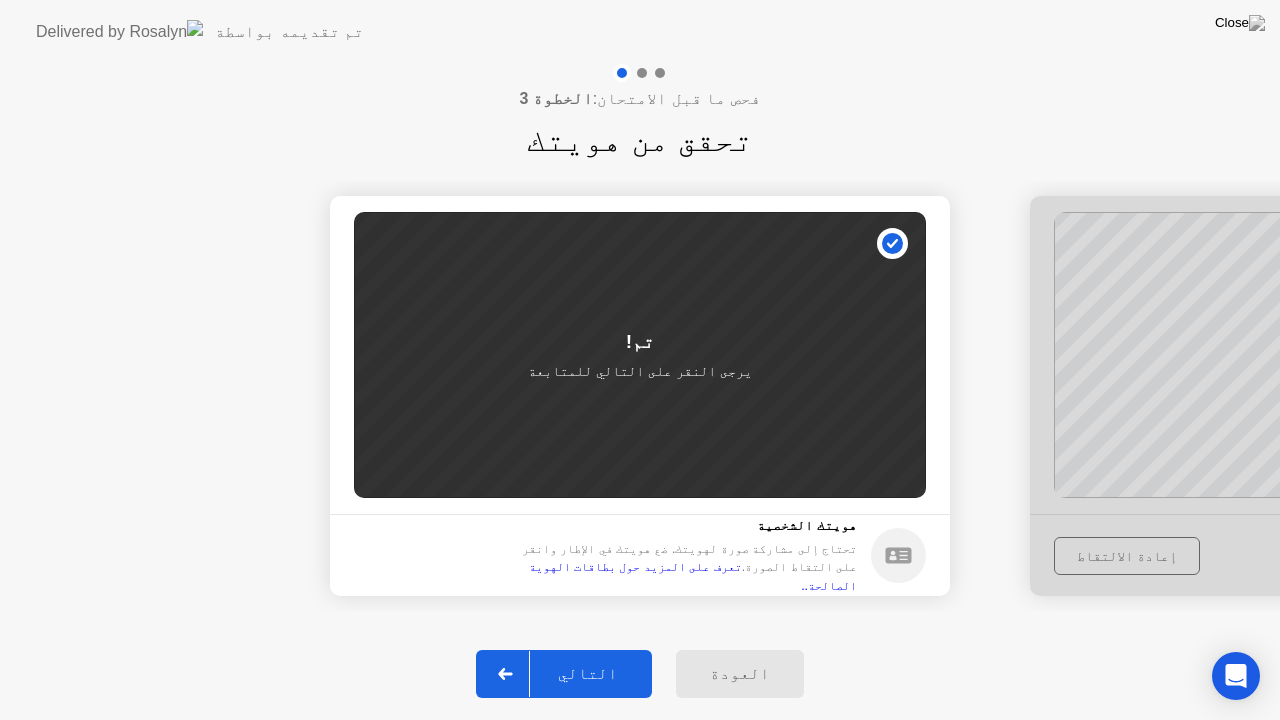 click 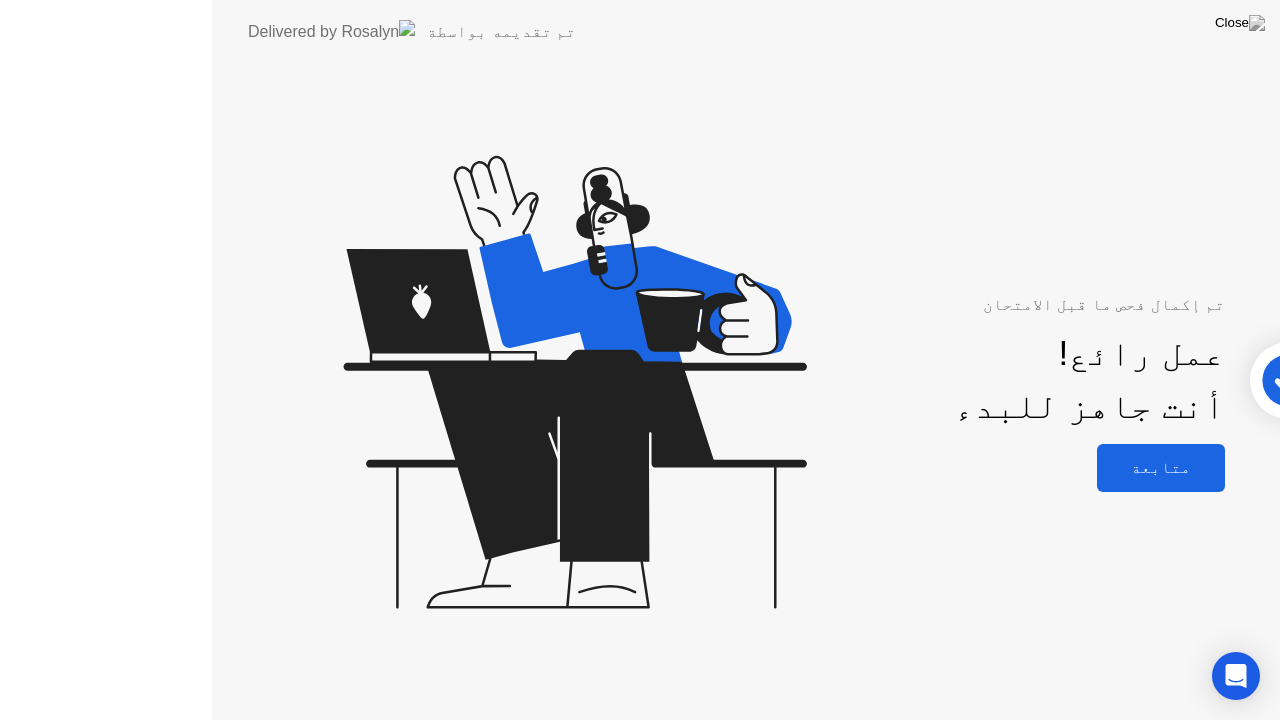click on "تم إكمال فحص ما قبل الامتحان  عمل رائع!   أنت جاهز للبدء  متابعة" 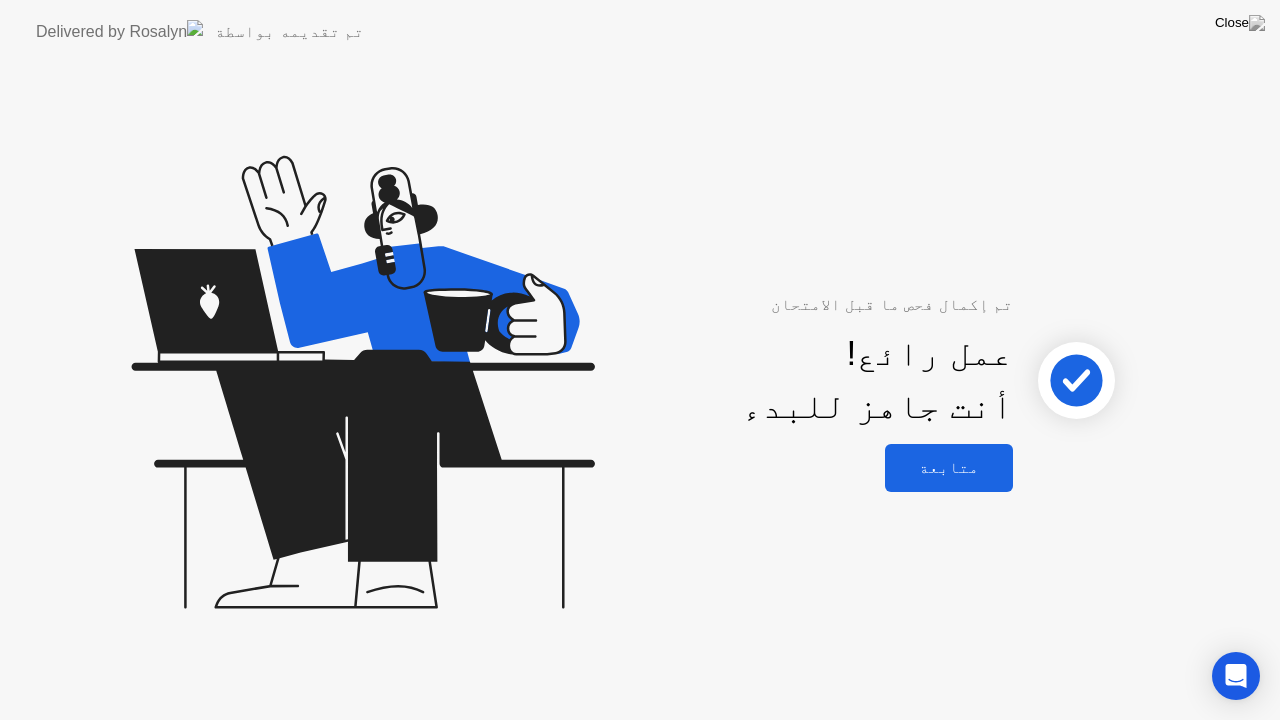 click on "متابعة" 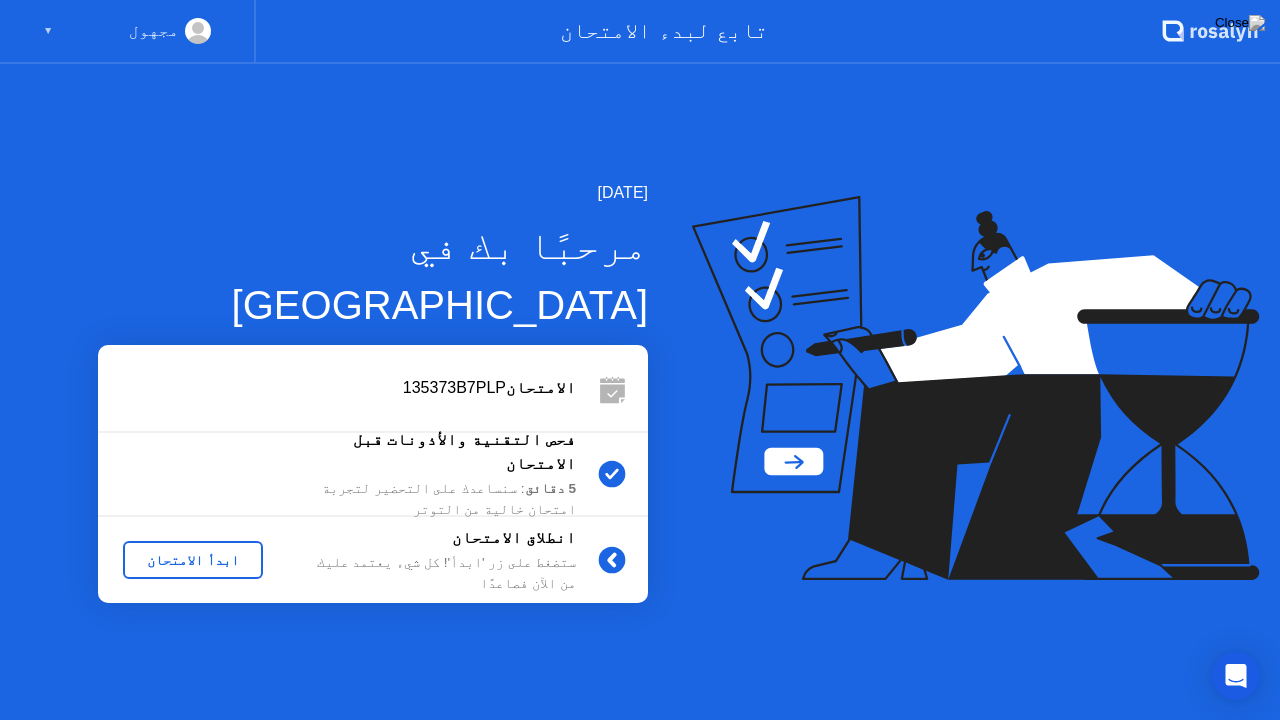 click on "ابدأ الامتحان" 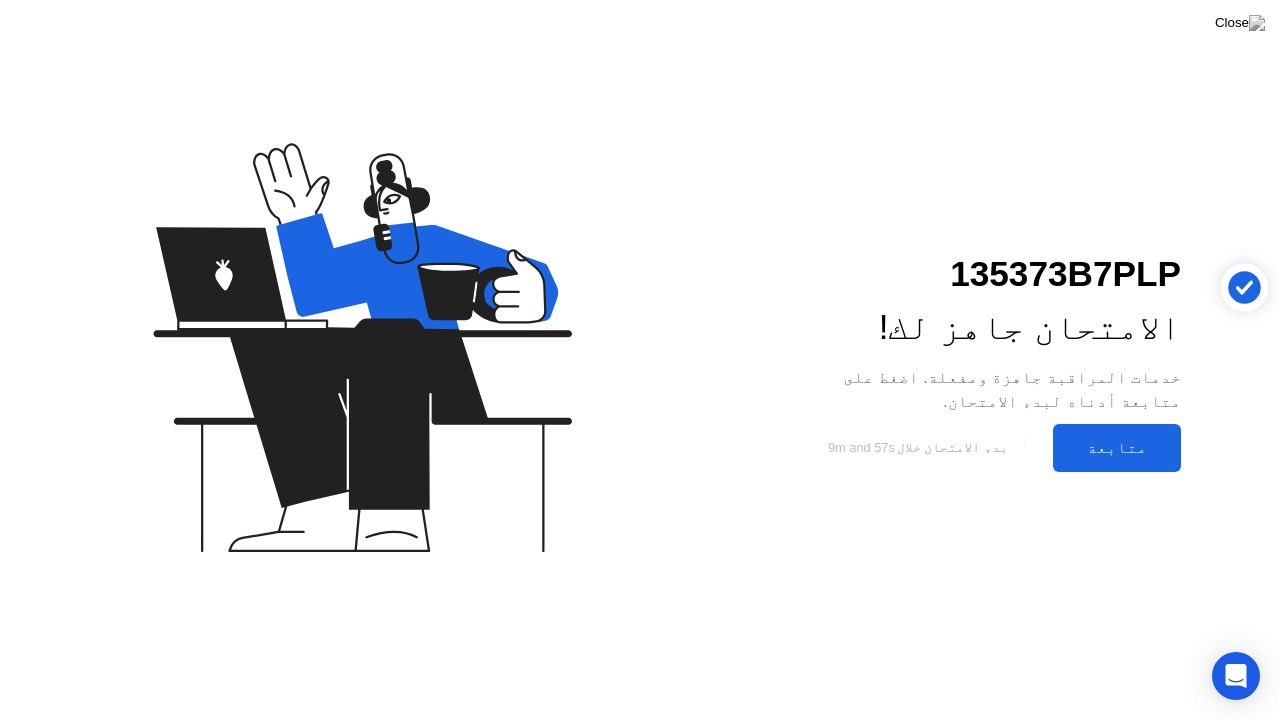 click on "متابعة" 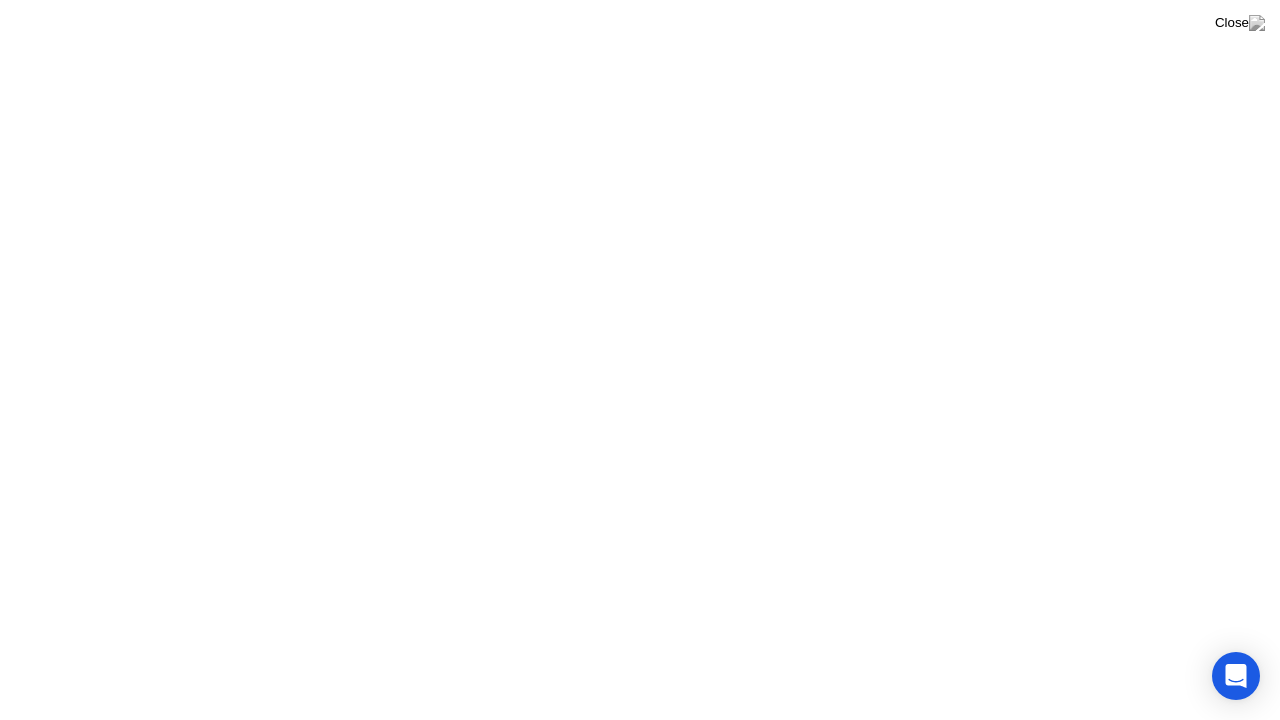 click 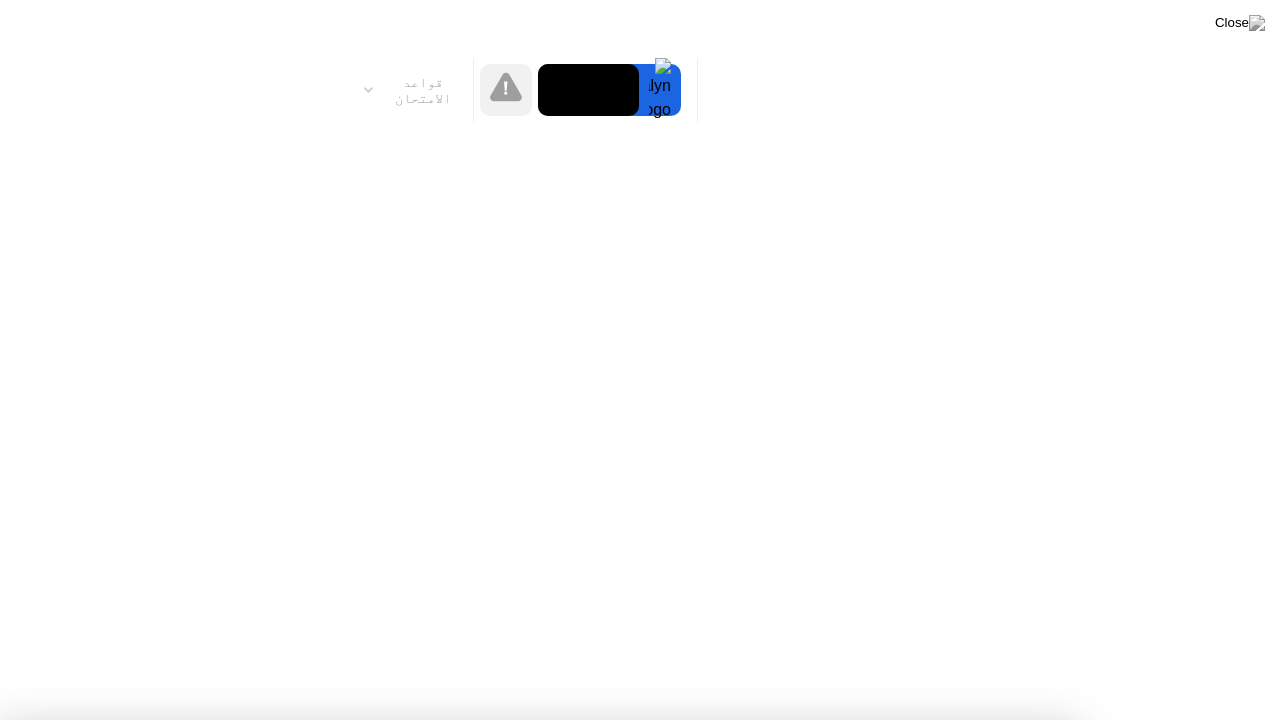 click on "عذرًا، فقدنا الاتصال يبدو أنك فقدت اتصال الإنترنت الخاص بك. لديك  25  ثانية لإعادة الاتصال للمتابعة في امتحانك." at bounding box center [537, 1055] 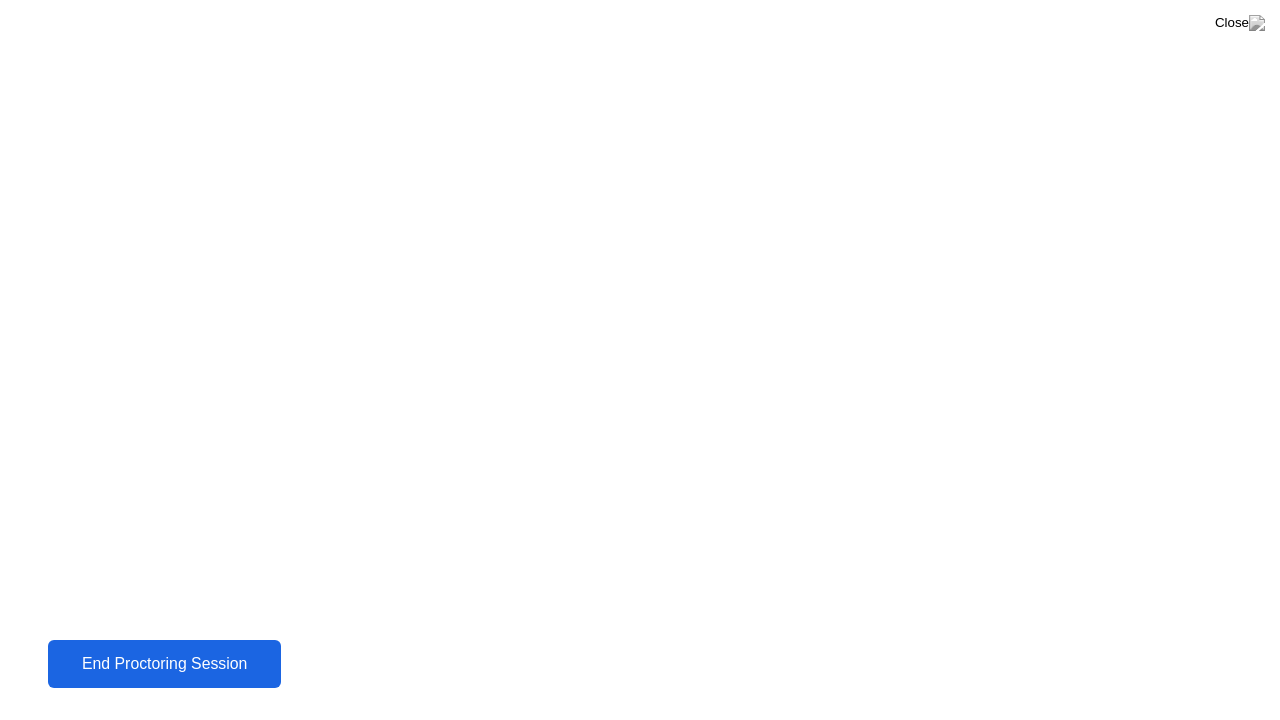 click on "End Proctoring Session" 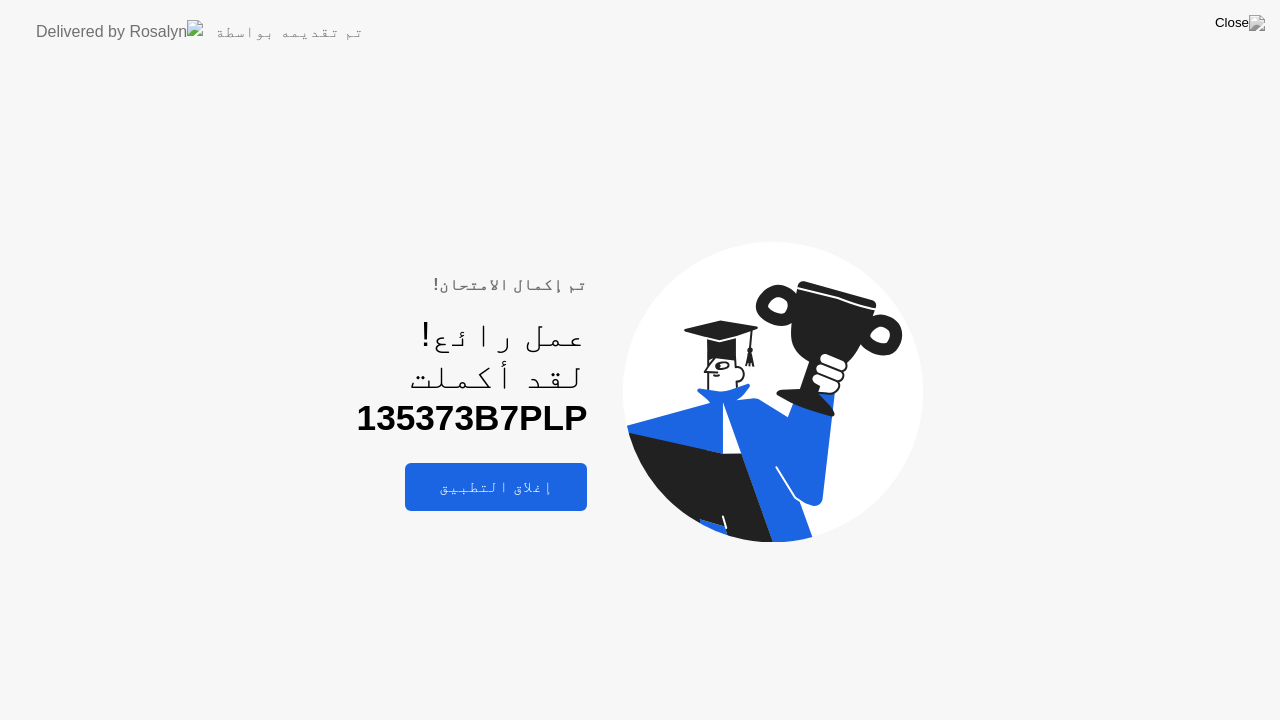 click on "إغلاق التطبيق" 